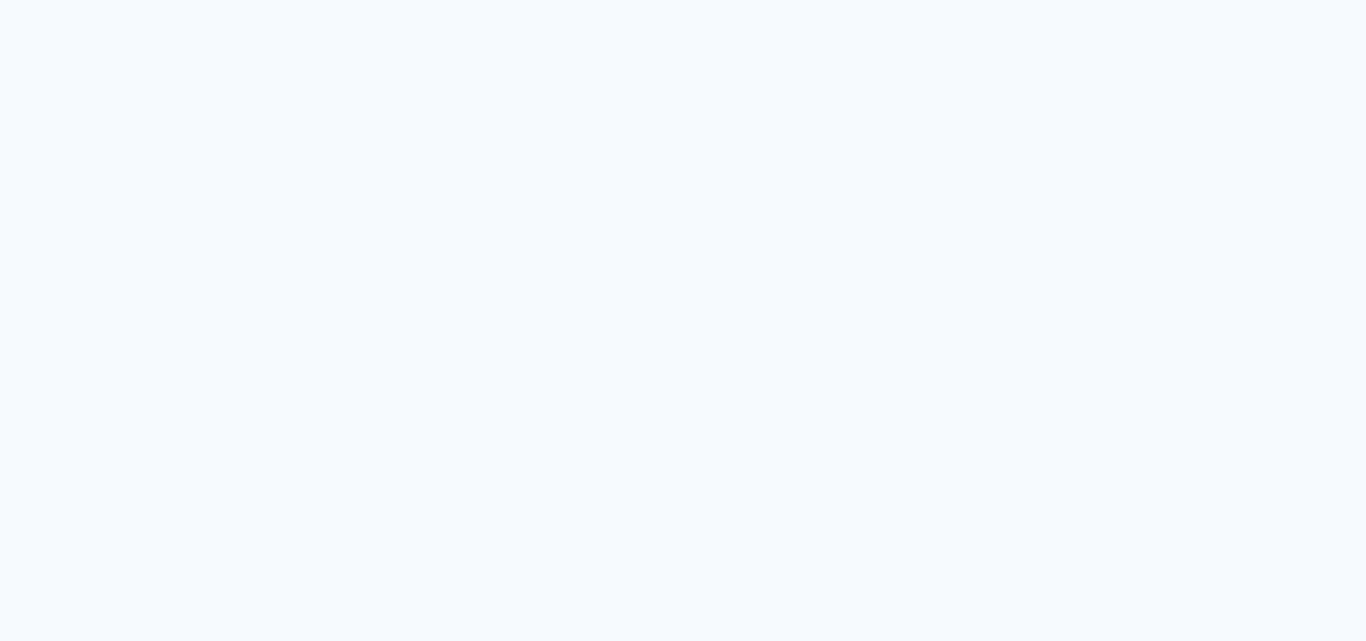 scroll, scrollTop: 0, scrollLeft: 0, axis: both 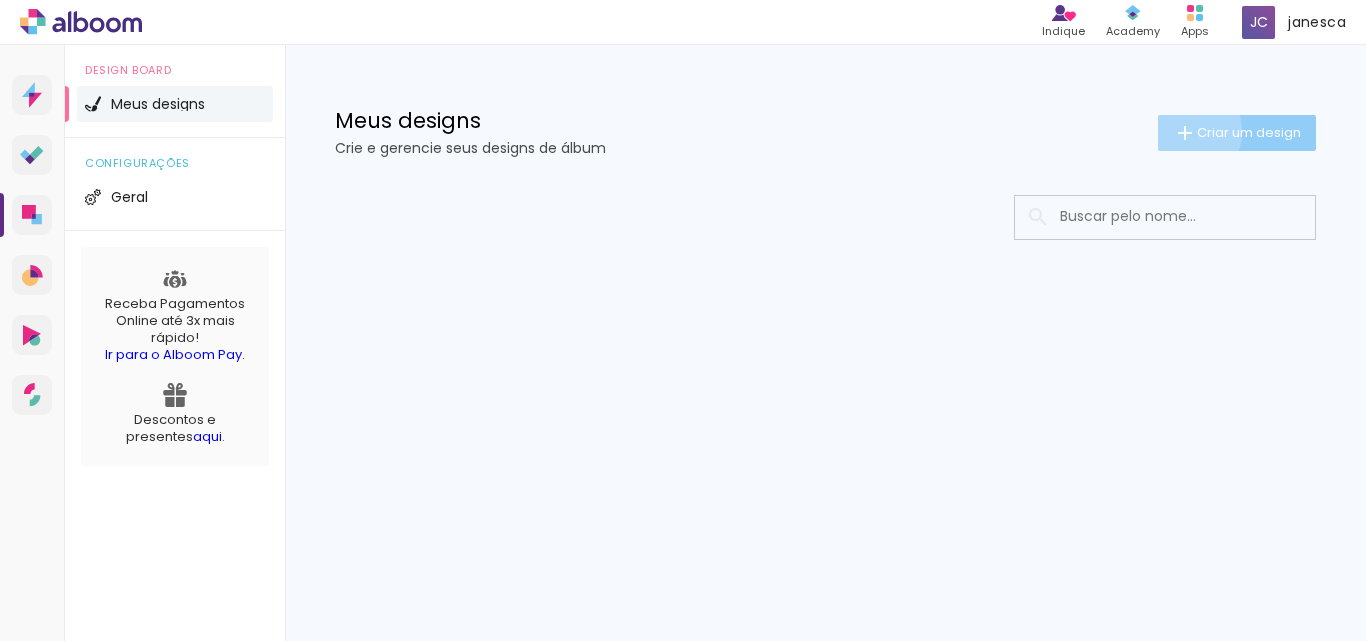 click 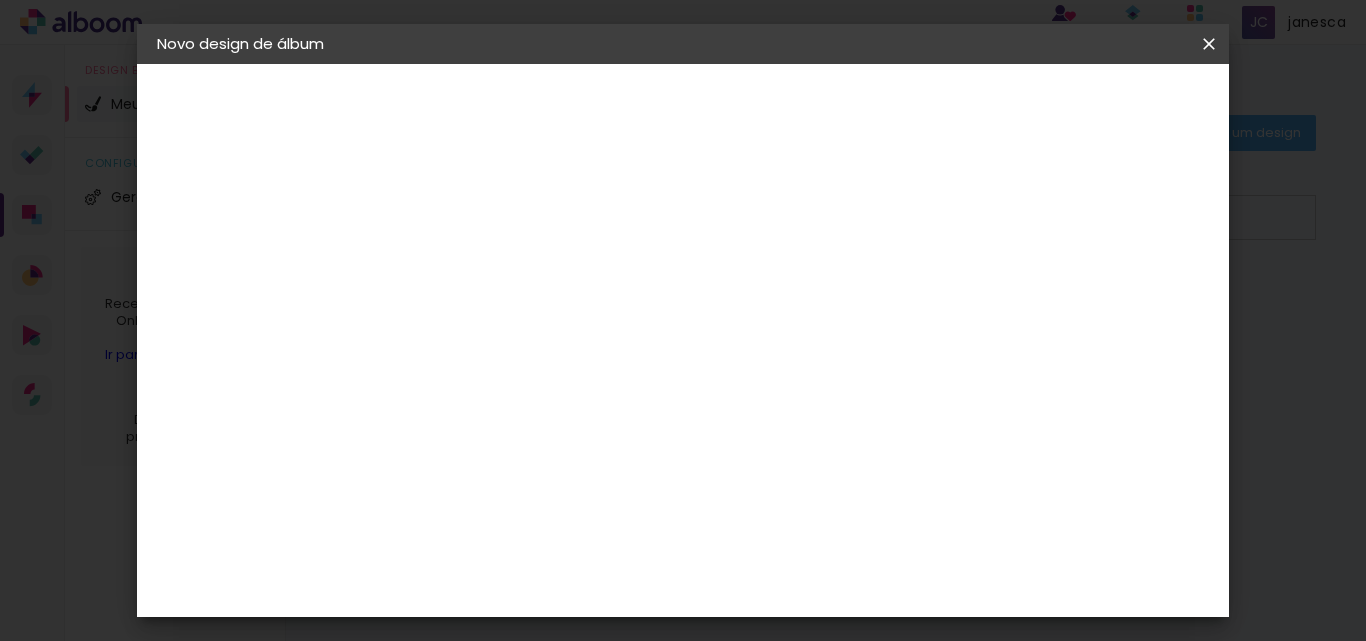click at bounding box center [484, 268] 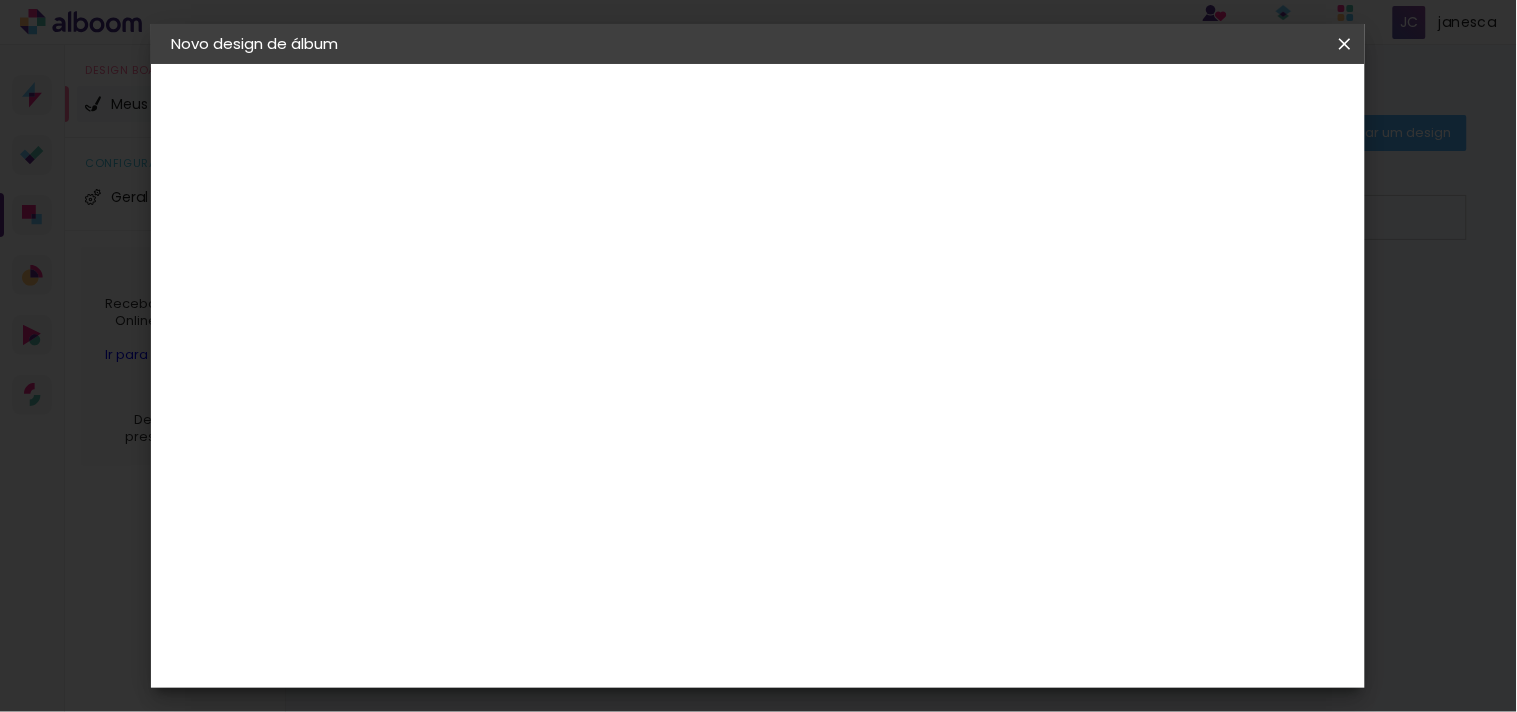 type on "Aulão Grow 20" 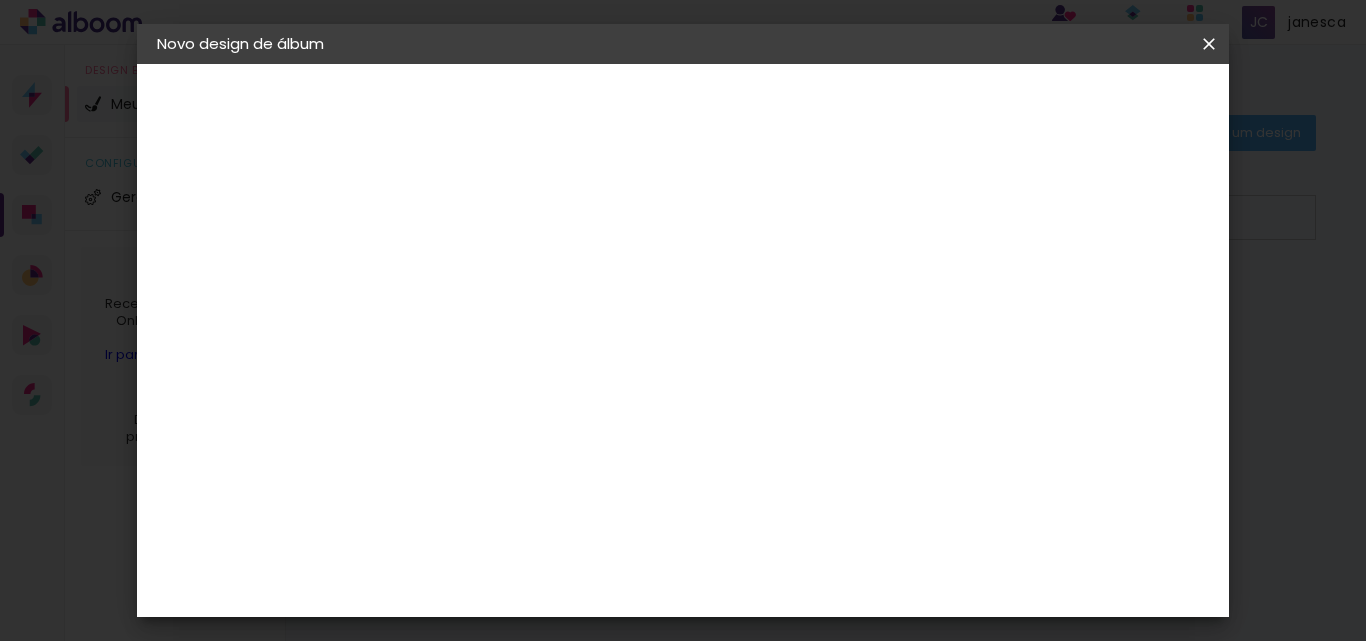 click at bounding box center (0, 0) 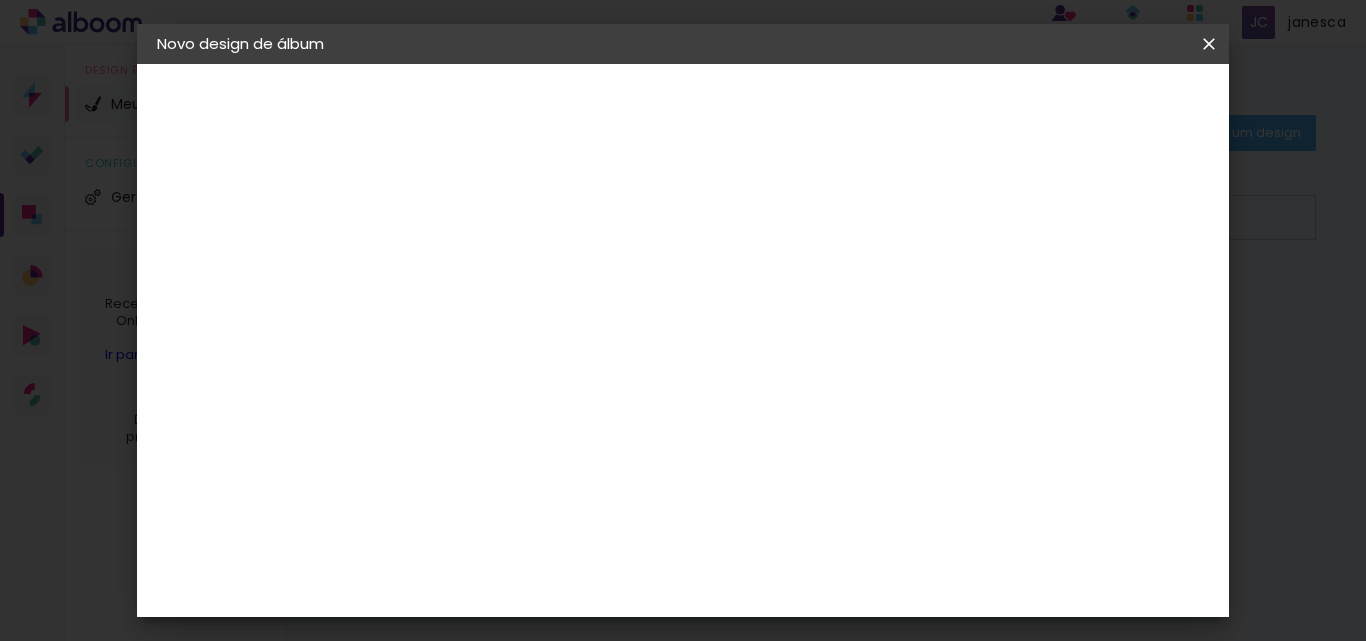 click on "Aulão Grow 20/07/25" at bounding box center (484, 268) 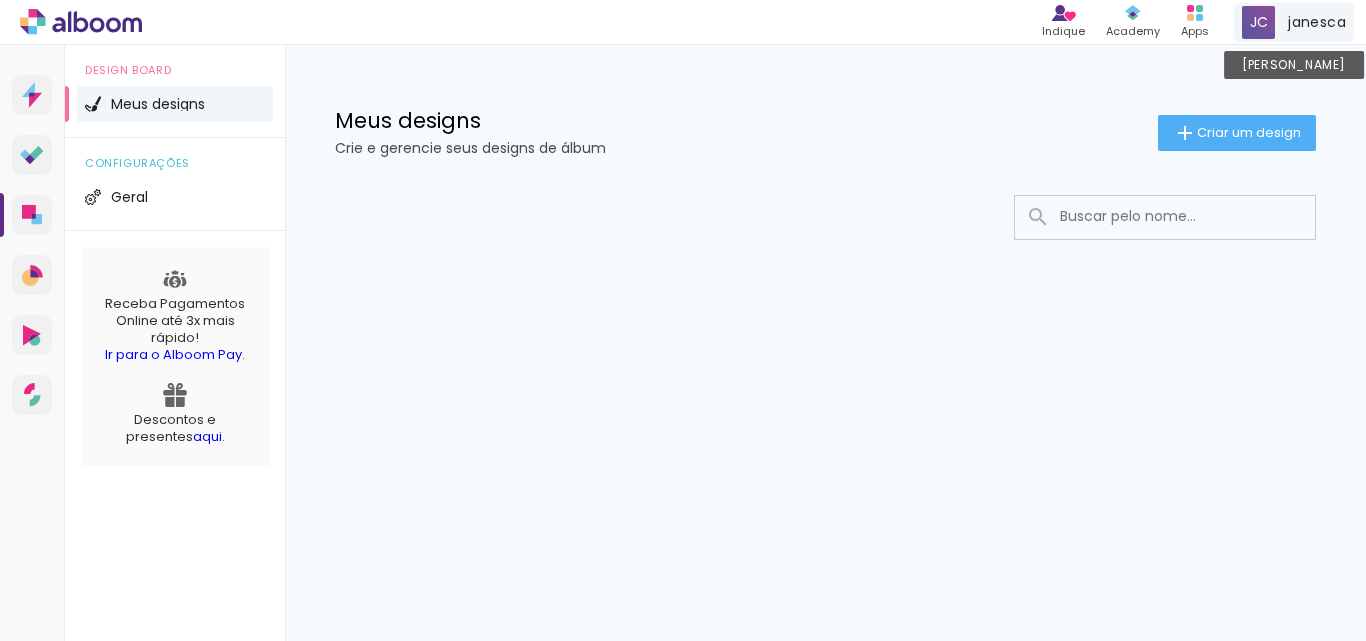 click on "janesca Conta Alboom" at bounding box center [1294, 22] 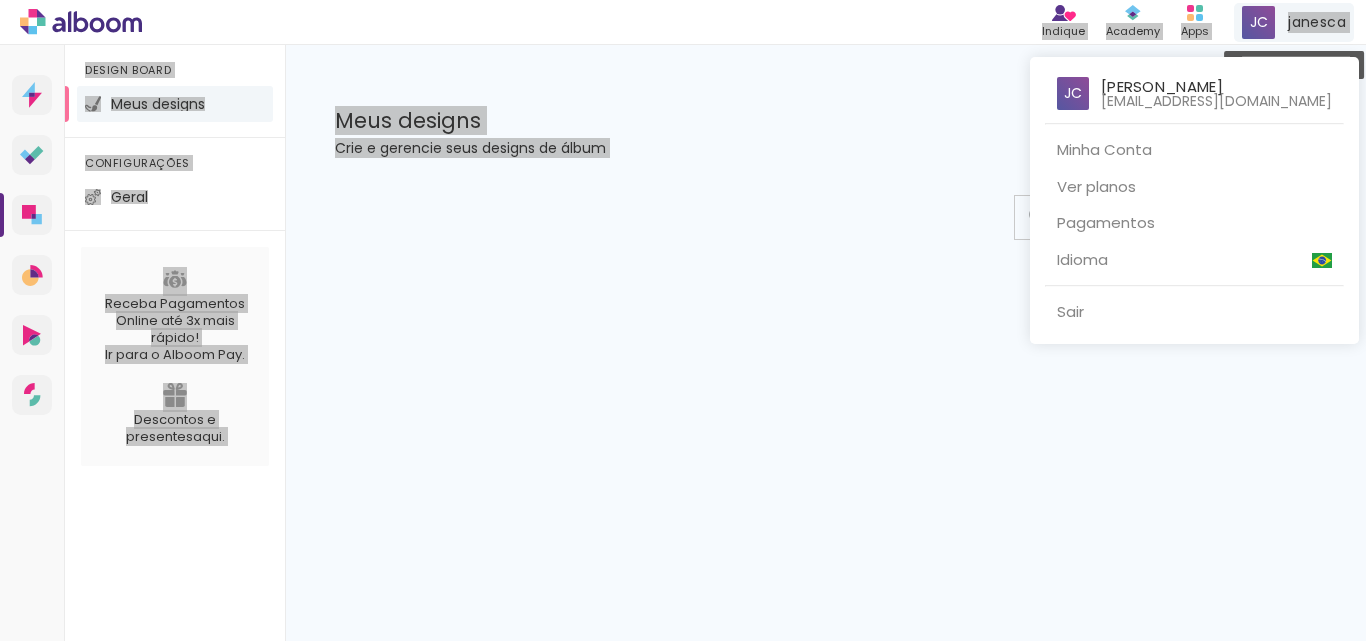 click at bounding box center (683, 320) 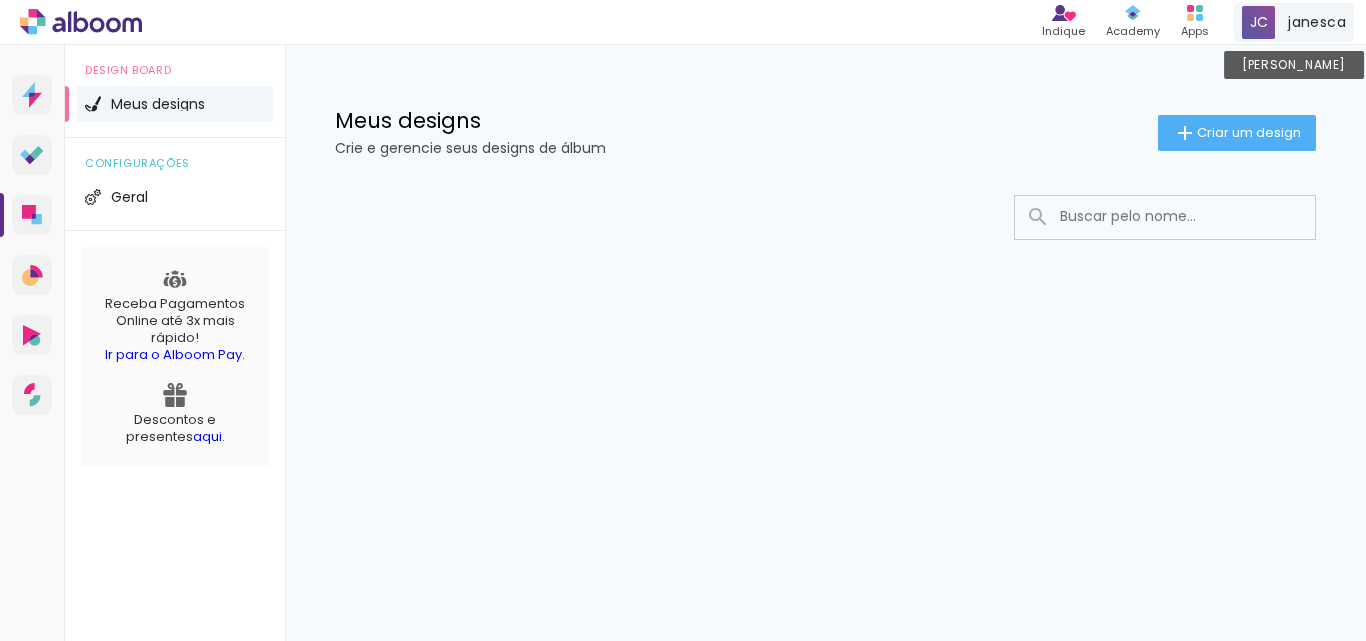 click on "janesca Conta Alboom" at bounding box center [1294, 22] 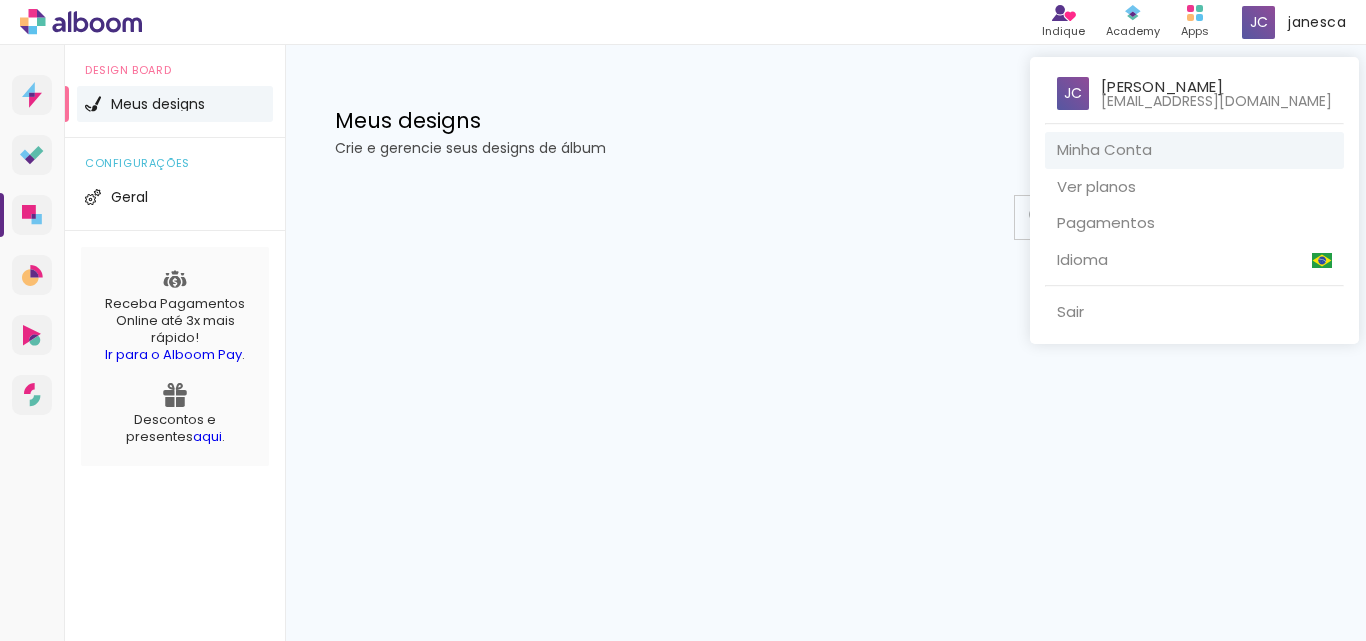 click on "Minha Conta" at bounding box center [1194, 150] 